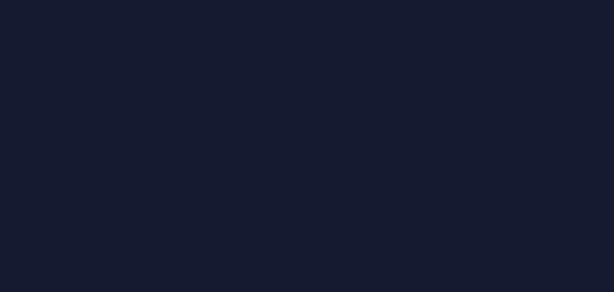 scroll, scrollTop: 0, scrollLeft: 0, axis: both 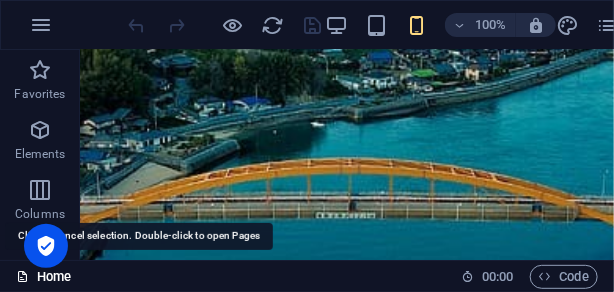 click on "Home" at bounding box center (43, 277) 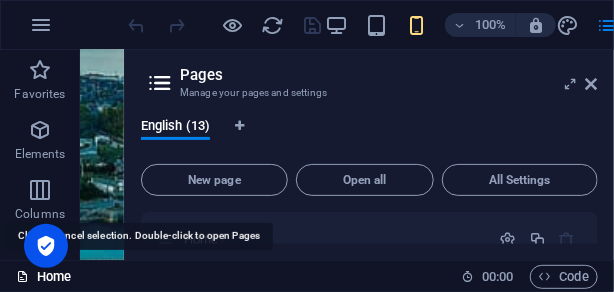 click on "Home" at bounding box center (43, 277) 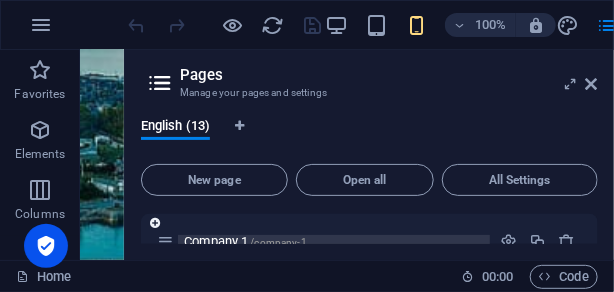 scroll, scrollTop: 165, scrollLeft: 0, axis: vertical 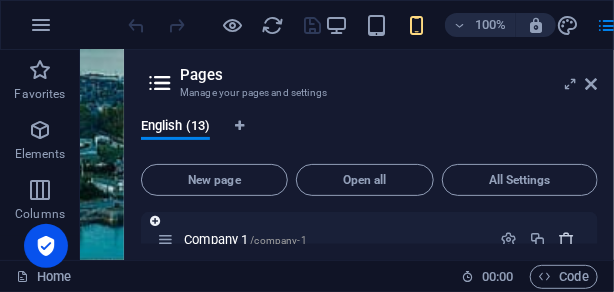 click at bounding box center [567, 239] 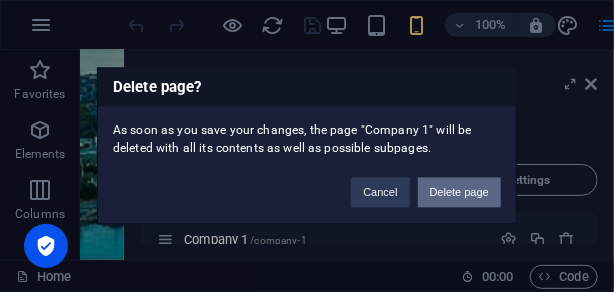 click on "Delete page" at bounding box center [459, 193] 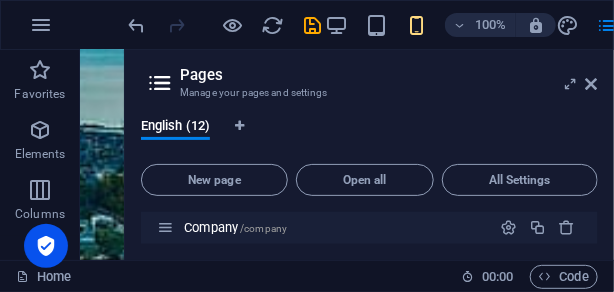 scroll, scrollTop: 110, scrollLeft: 0, axis: vertical 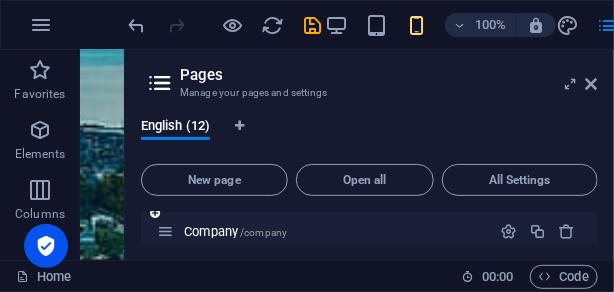 click on "Company /company" at bounding box center [323, 231] 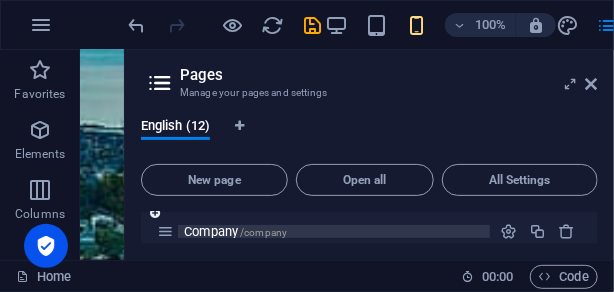 click on "/company" at bounding box center (263, 232) 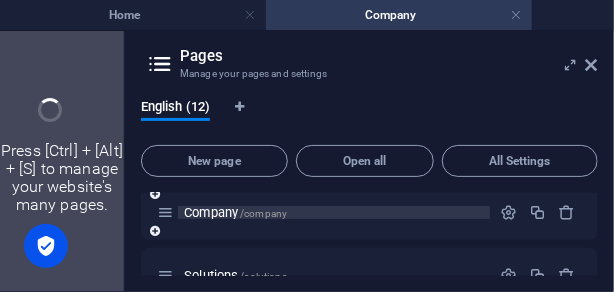 scroll, scrollTop: 0, scrollLeft: 0, axis: both 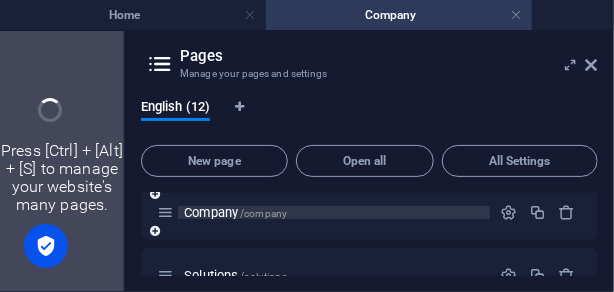 click on "Company /company" at bounding box center [369, 212] 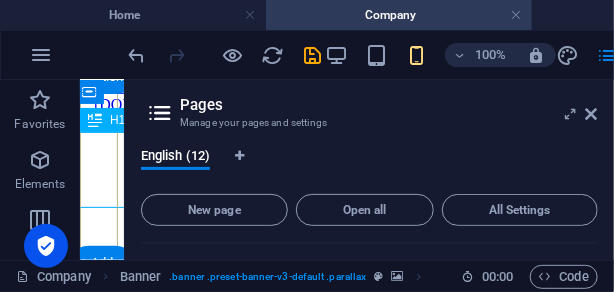 scroll, scrollTop: 377, scrollLeft: 0, axis: vertical 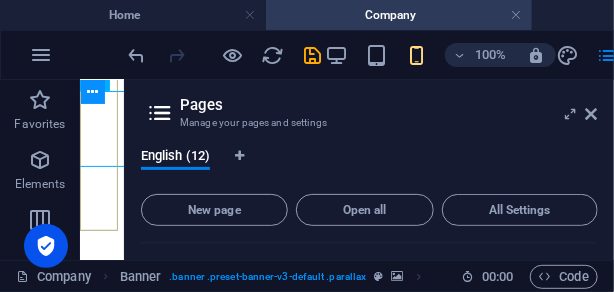 click at bounding box center [93, 92] 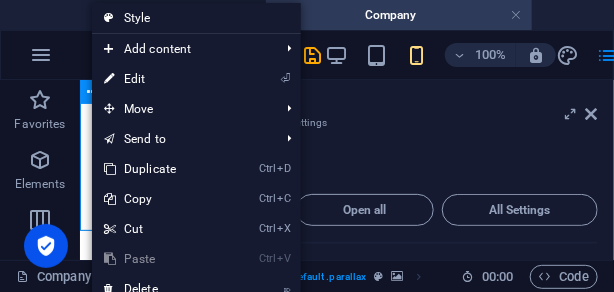 click at bounding box center (93, 92) 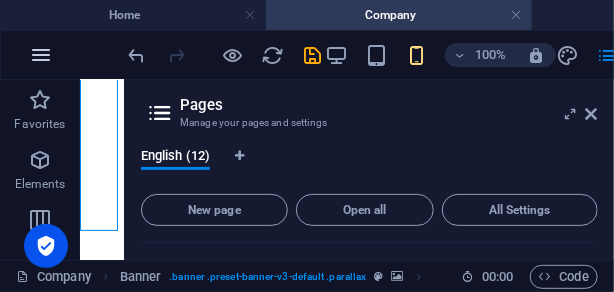 click at bounding box center [41, 55] 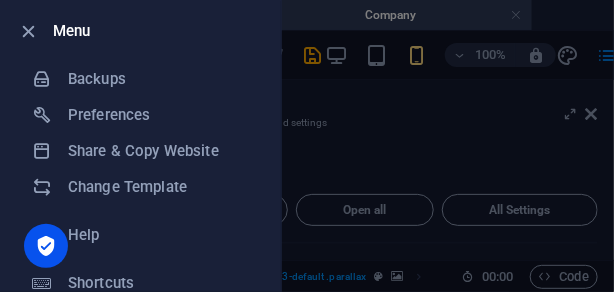 click at bounding box center [307, 146] 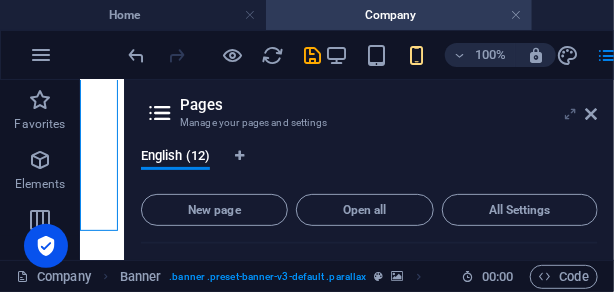 click at bounding box center (570, 114) 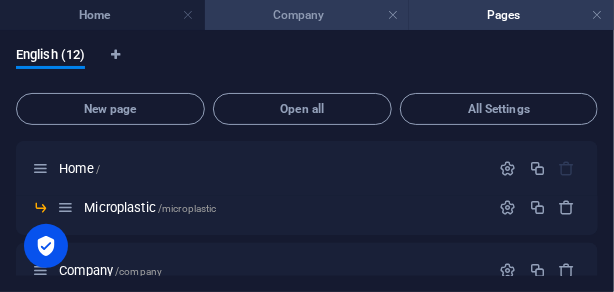 click on "Company" at bounding box center (307, 15) 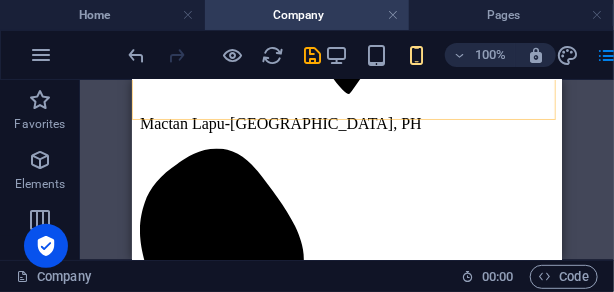 scroll, scrollTop: 603, scrollLeft: 0, axis: vertical 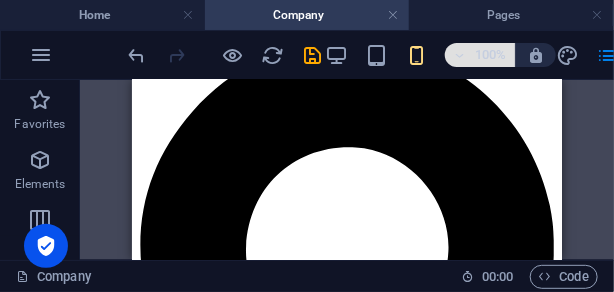 click at bounding box center [460, 55] 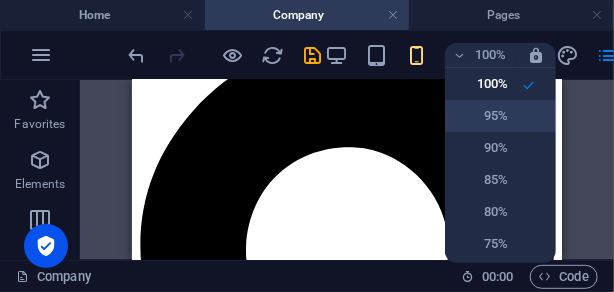 click on "95%" at bounding box center [500, 116] 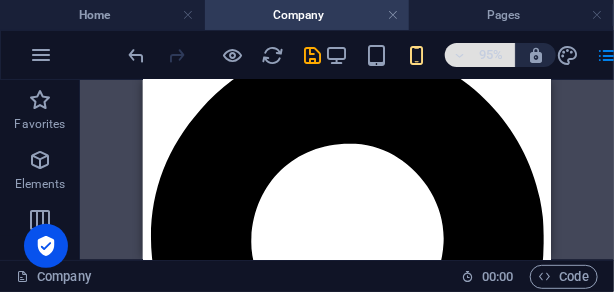 click on "95%" at bounding box center (480, 55) 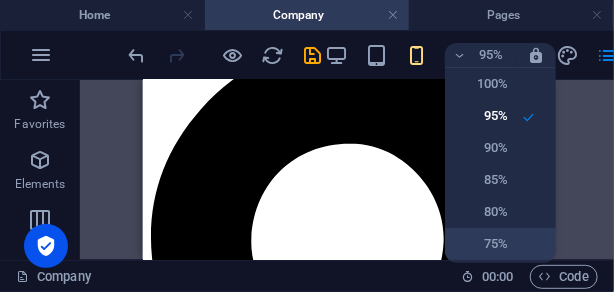 click on "75%" at bounding box center (482, 244) 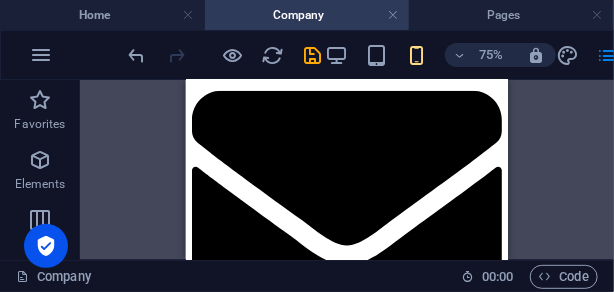 scroll, scrollTop: 1139, scrollLeft: 0, axis: vertical 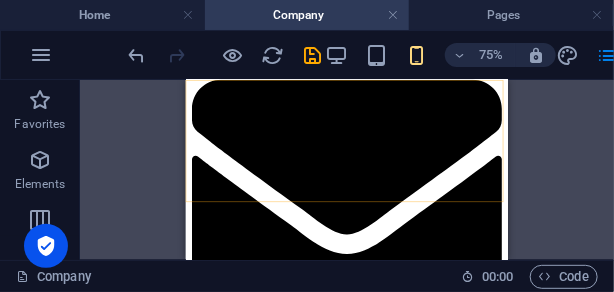 click on "Home Company Solutions Products Contact" at bounding box center [400, 1444] 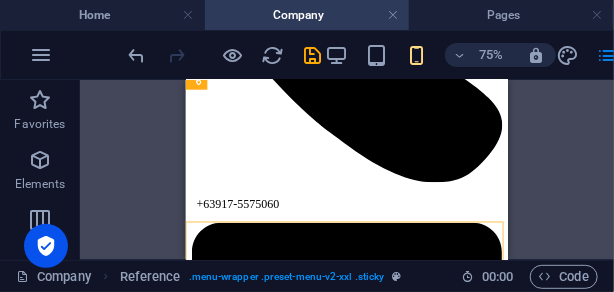 scroll, scrollTop: 947, scrollLeft: 0, axis: vertical 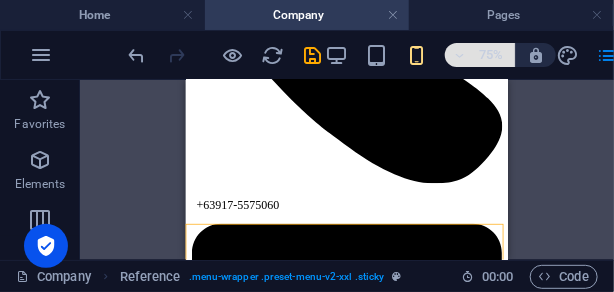 click at bounding box center (460, 55) 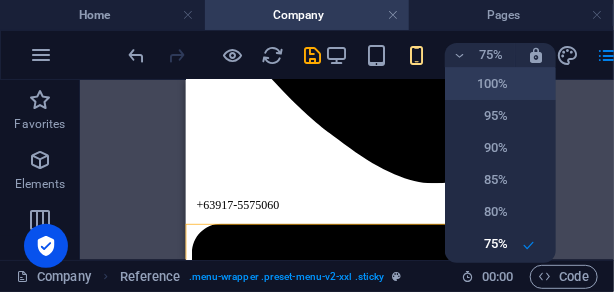 click on "100%" at bounding box center [500, 84] 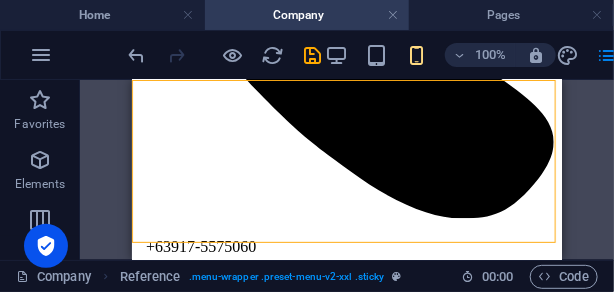 drag, startPoint x: 614, startPoint y: 104, endPoint x: 582, endPoint y: 152, distance: 57.68882 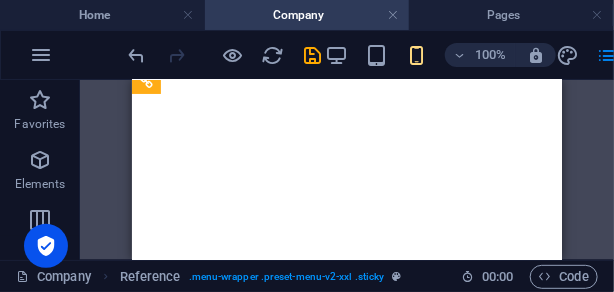 scroll, scrollTop: 1492, scrollLeft: 0, axis: vertical 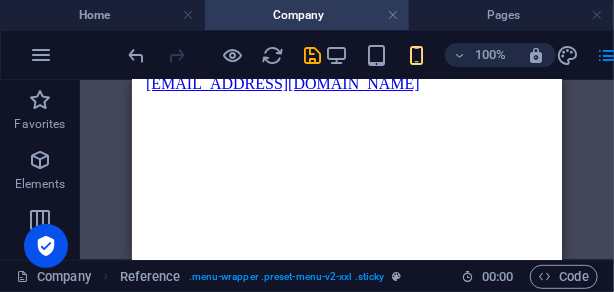 click on "Home Company Solutions Products Contact" at bounding box center [346, 1068] 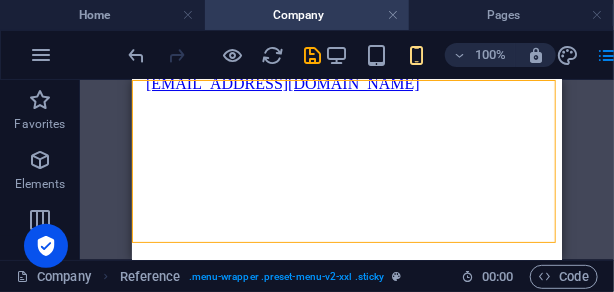 drag, startPoint x: 517, startPoint y: 206, endPoint x: 502, endPoint y: 152, distance: 56.044624 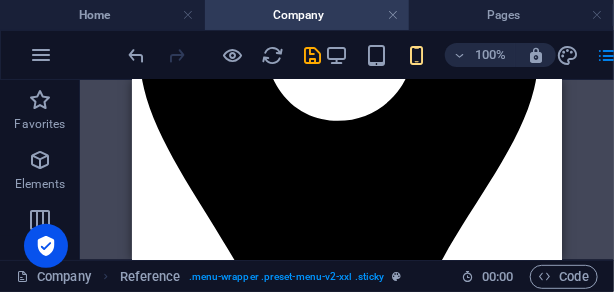 scroll, scrollTop: 2436, scrollLeft: 0, axis: vertical 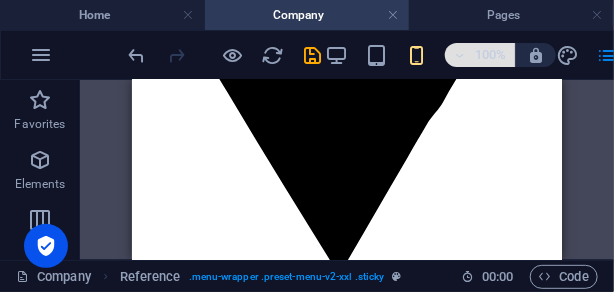 click at bounding box center (460, 55) 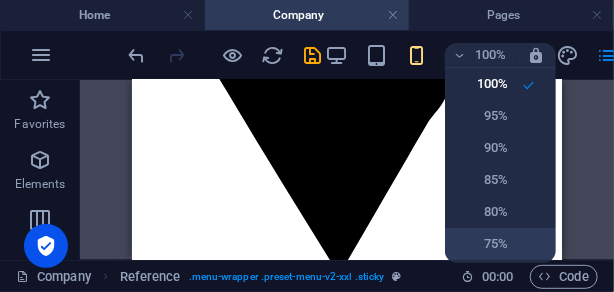click on "75%" at bounding box center (482, 244) 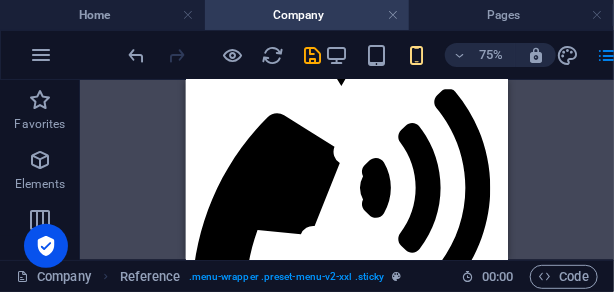 drag, startPoint x: 611, startPoint y: 277, endPoint x: 693, endPoint y: 298, distance: 84.646324 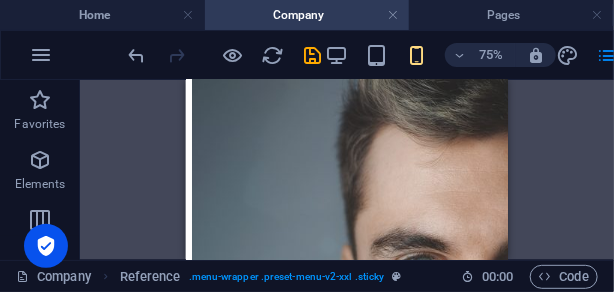 scroll, scrollTop: 4114, scrollLeft: 0, axis: vertical 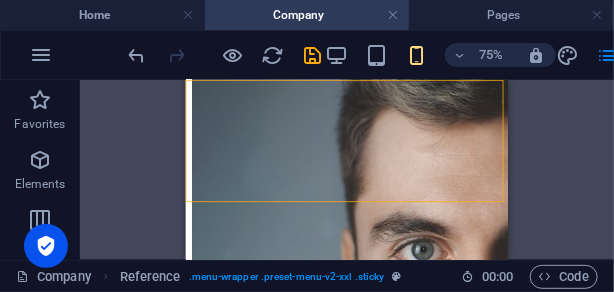 click on "Drag here to replace the existing content. Press “Ctrl” if you want to create a new element.
H1   Banner   Banner   Container   Reference   Container   Reference   Preset   Image   Preset   Container   H2   Container   Image   Preset" at bounding box center [347, 170] 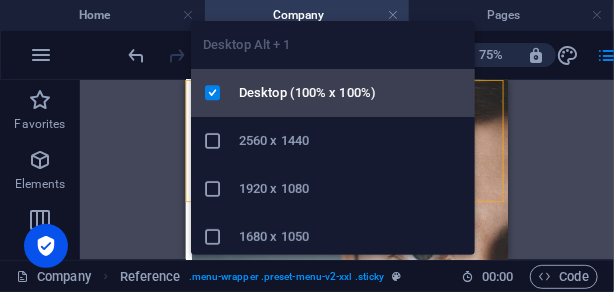 click on "Desktop (100% x 100%)" at bounding box center (351, 93) 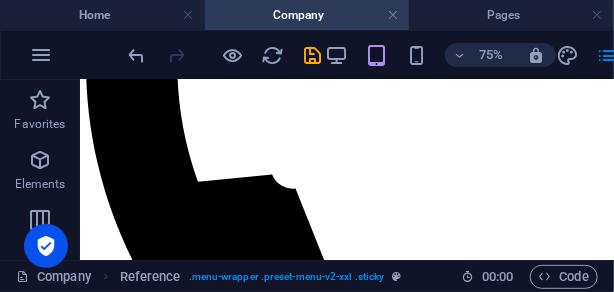 scroll, scrollTop: 4635, scrollLeft: 0, axis: vertical 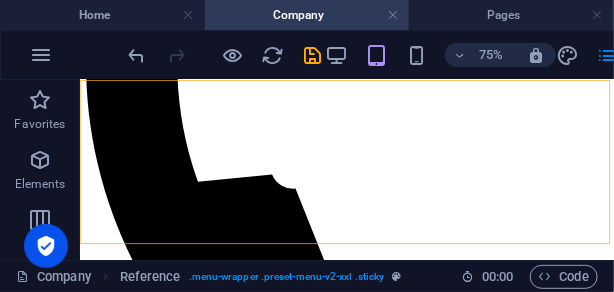 drag, startPoint x: 614, startPoint y: 117, endPoint x: 614, endPoint y: 206, distance: 89 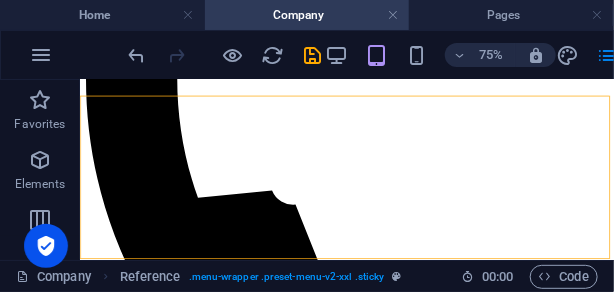 scroll, scrollTop: 4614, scrollLeft: 0, axis: vertical 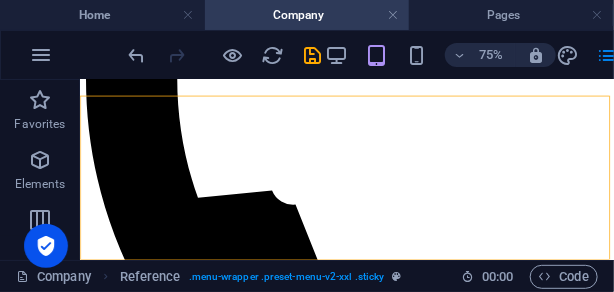 click at bounding box center (435, -1613) 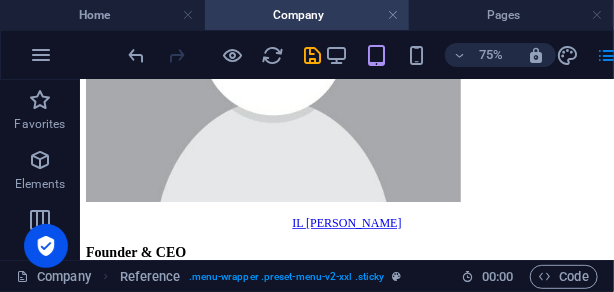 scroll, scrollTop: 5470, scrollLeft: 0, axis: vertical 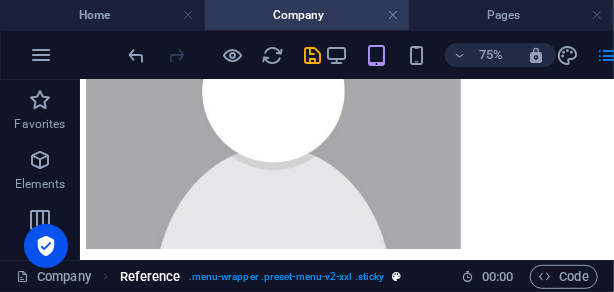 click on ". menu-wrapper .preset-menu-v2-xxl .sticky" at bounding box center [287, 277] 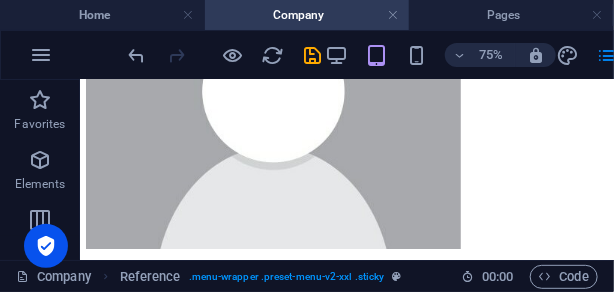click on "Company Reference . menu-wrapper .preset-menu-v2-xxl .sticky" at bounding box center [230, 277] 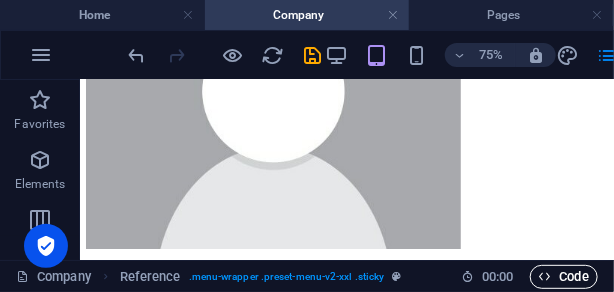 click at bounding box center [545, 276] 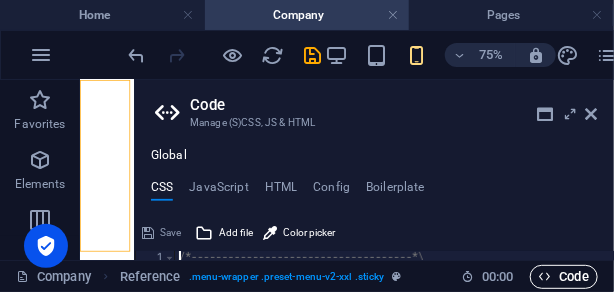 click on "Code" at bounding box center [564, 277] 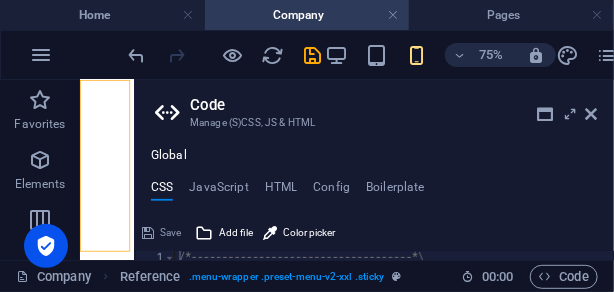click on "Company Reference . menu-wrapper .preset-menu-v2-xxl .sticky" at bounding box center (230, 277) 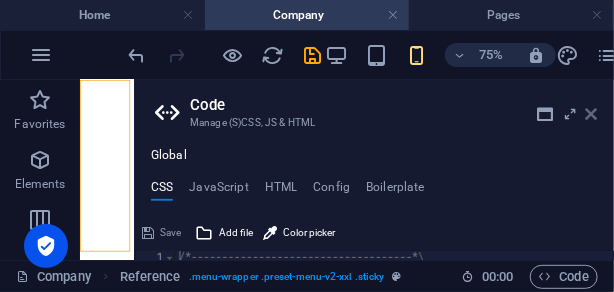click at bounding box center (592, 114) 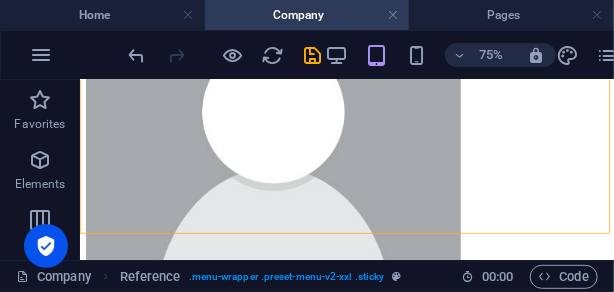 scroll, scrollTop: 5398, scrollLeft: 0, axis: vertical 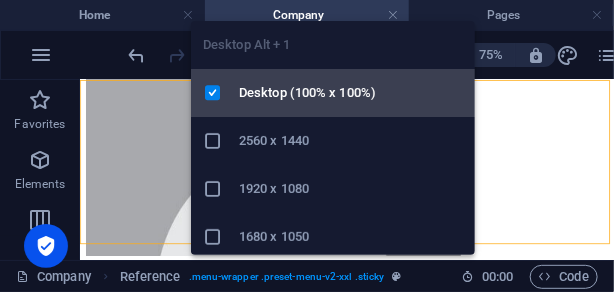 click on "Desktop (100% x 100%)" at bounding box center [351, 93] 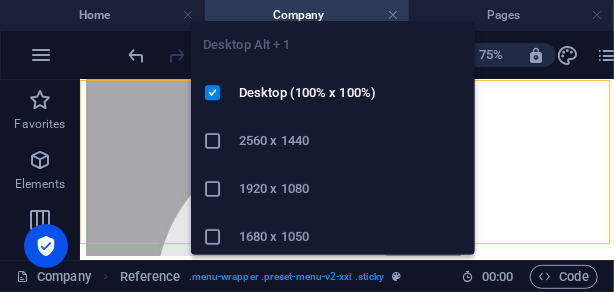 click on "2560 x 1440" at bounding box center [351, 141] 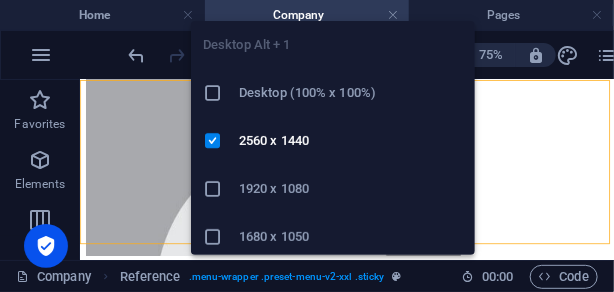 click on "Desktop Alt + 1 Desktop (100% x 100%) 2560 x 1440 1920 x 1080 1680 x [PHONE_NUMBER] 1536 x 864 1440 × [PHONE_NUMBER] 1280 x [PHONE_NUMBER] iPad Pro 12.9/13 (1024 x 1366) Galaxy Tab S9/S10 Ultra (1024 x 1366)" at bounding box center [333, 333] 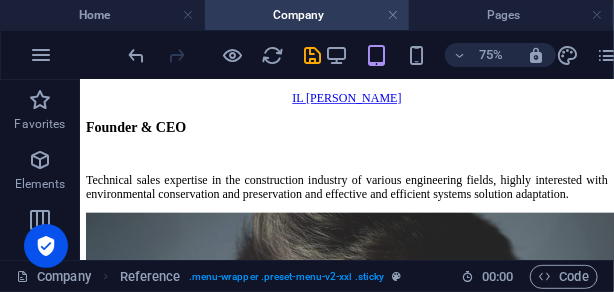 scroll, scrollTop: 5636, scrollLeft: 0, axis: vertical 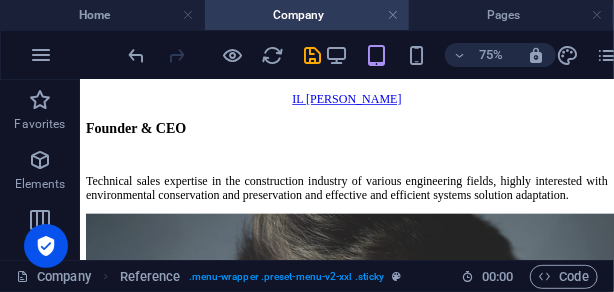 click on "Home Company Solutions Products Contact" at bounding box center [435, -1625] 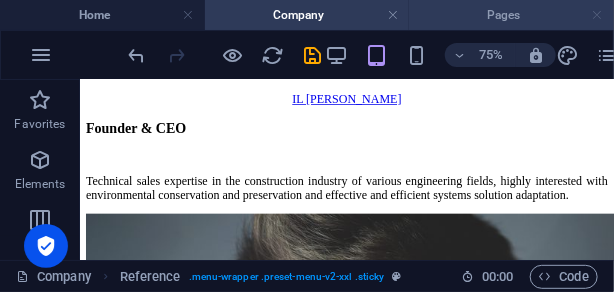 click at bounding box center (598, 15) 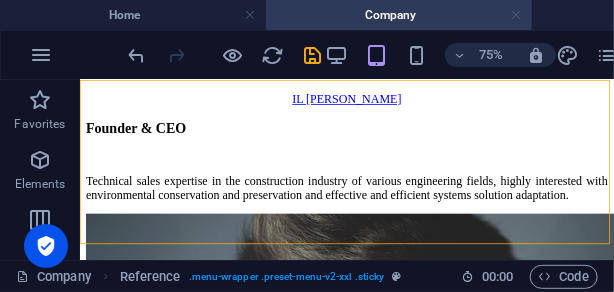 click at bounding box center [516, 15] 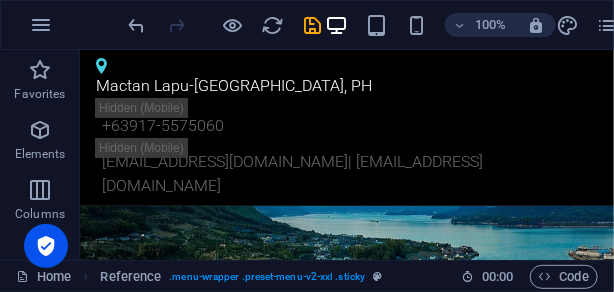 scroll, scrollTop: 902, scrollLeft: 0, axis: vertical 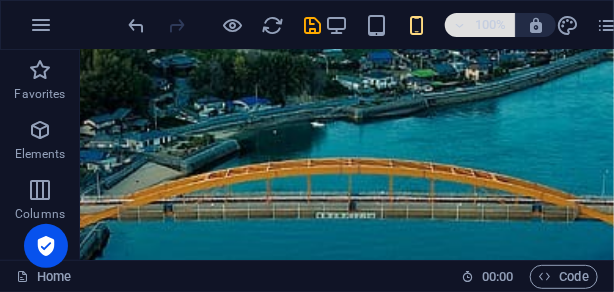 click at bounding box center [460, 25] 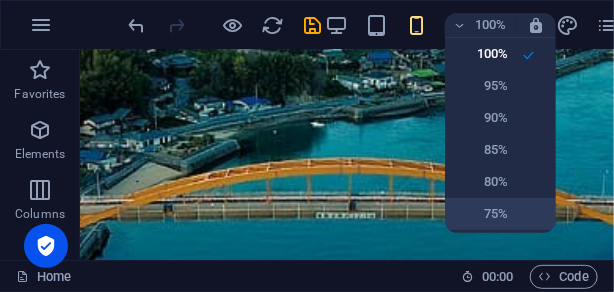 click on "75%" at bounding box center (482, 214) 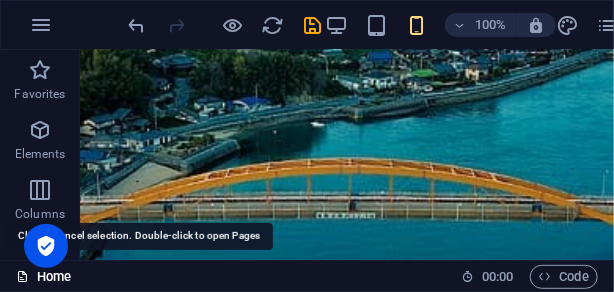 click on "Home" at bounding box center [43, 277] 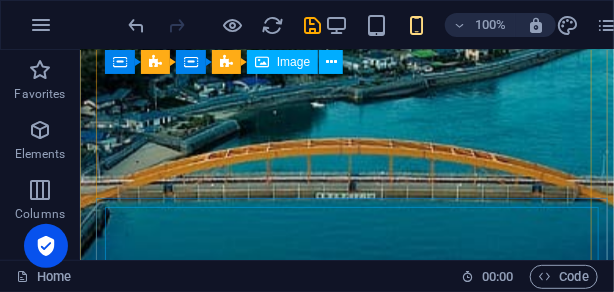 scroll, scrollTop: 930, scrollLeft: 0, axis: vertical 